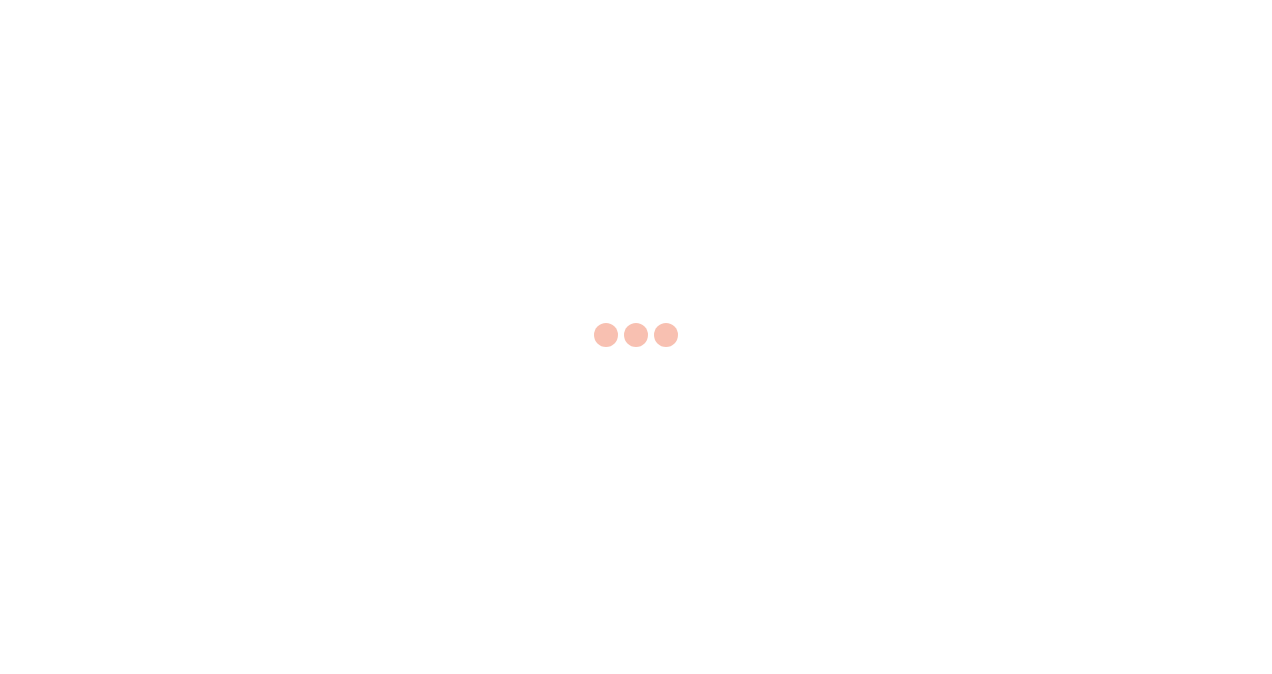 scroll, scrollTop: 0, scrollLeft: 0, axis: both 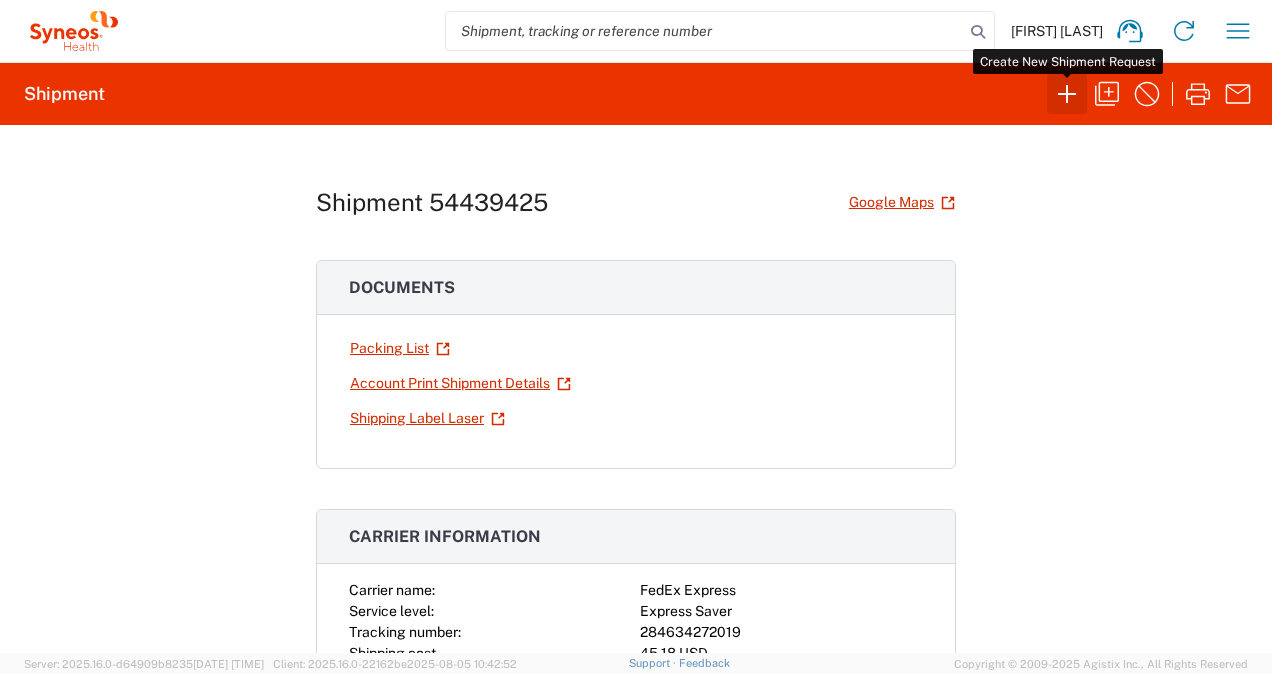 click 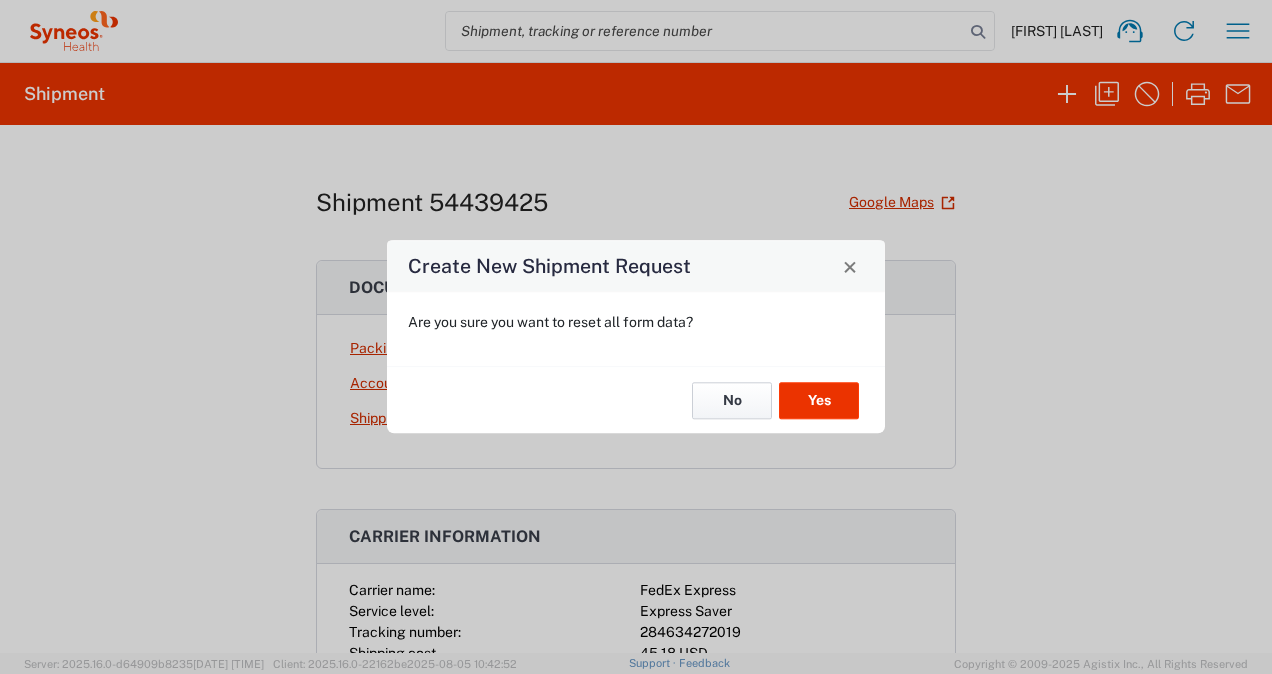 click on "No" 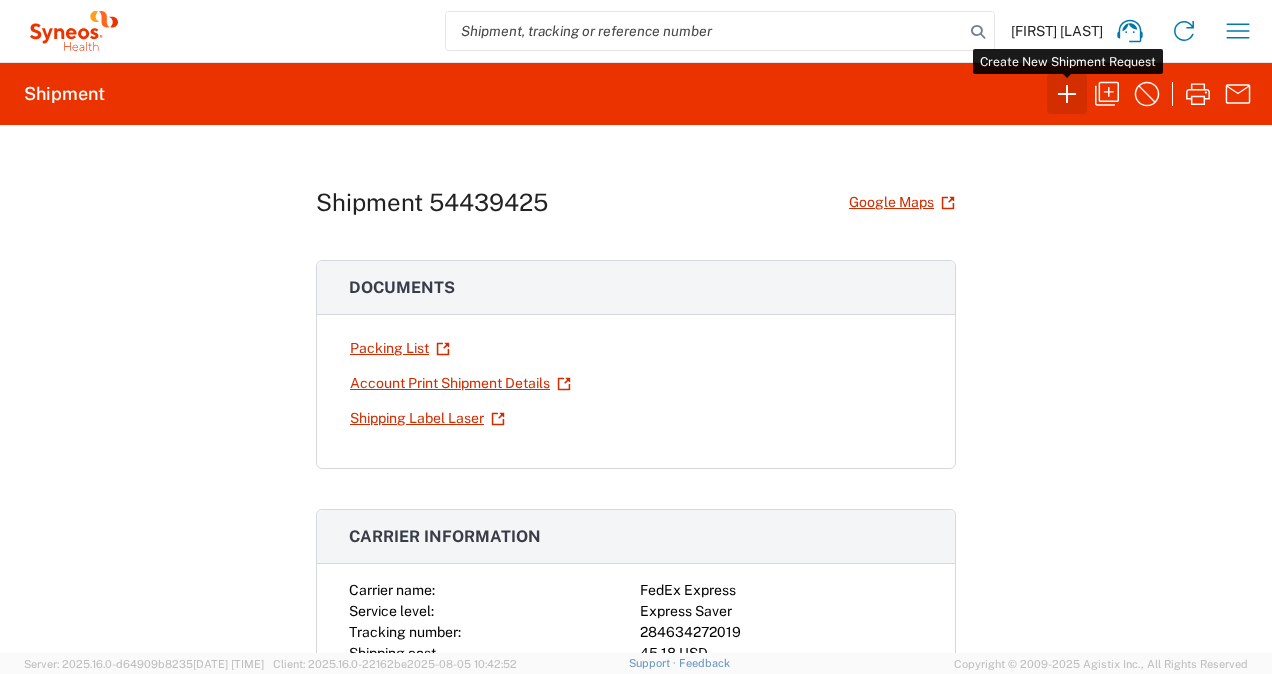 click 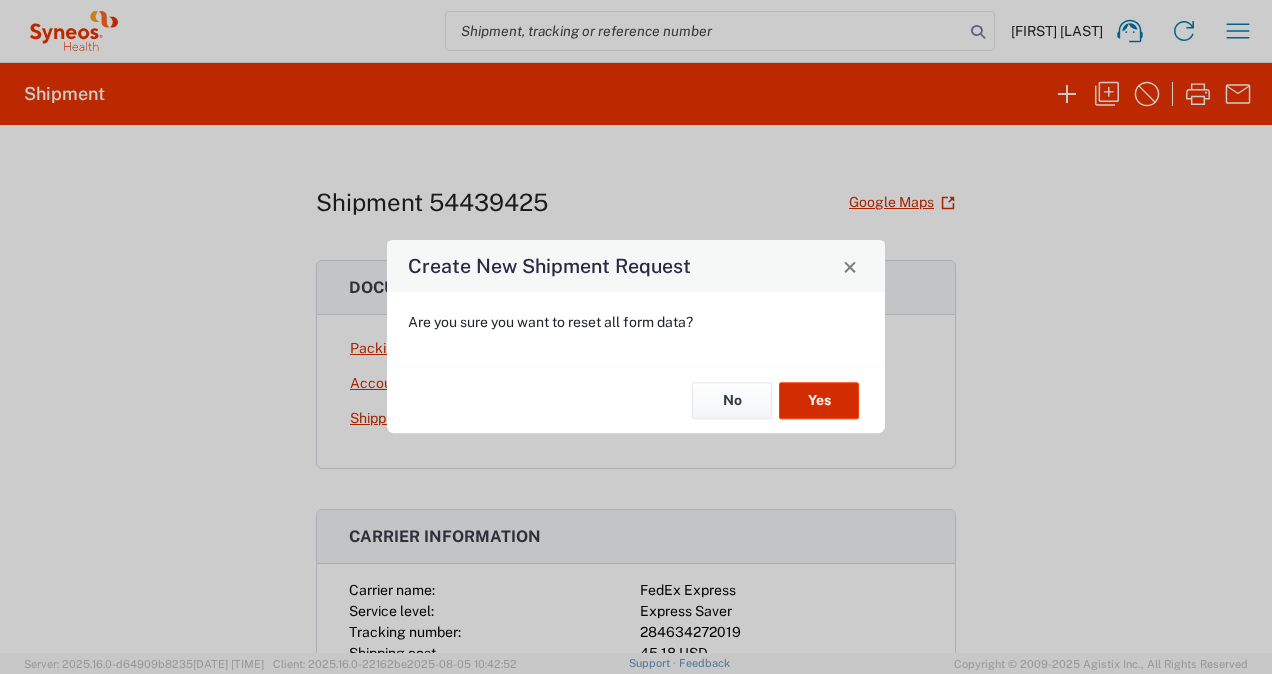 click on "Yes" 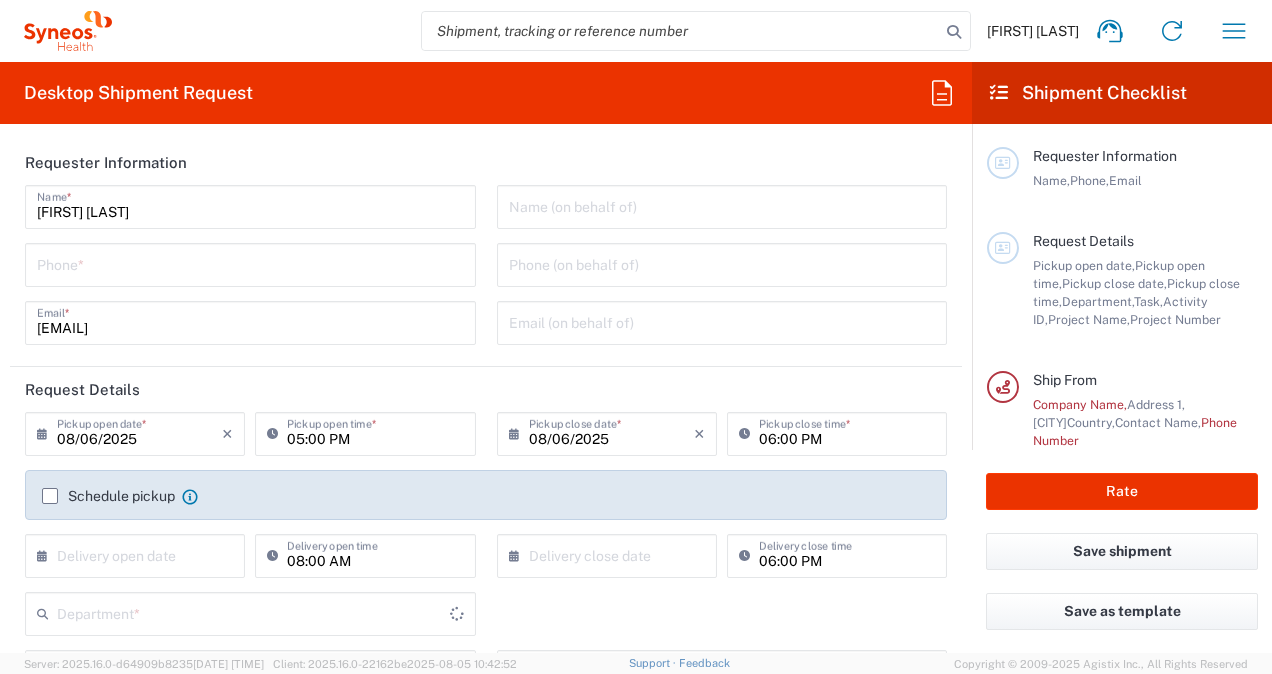type on "3190" 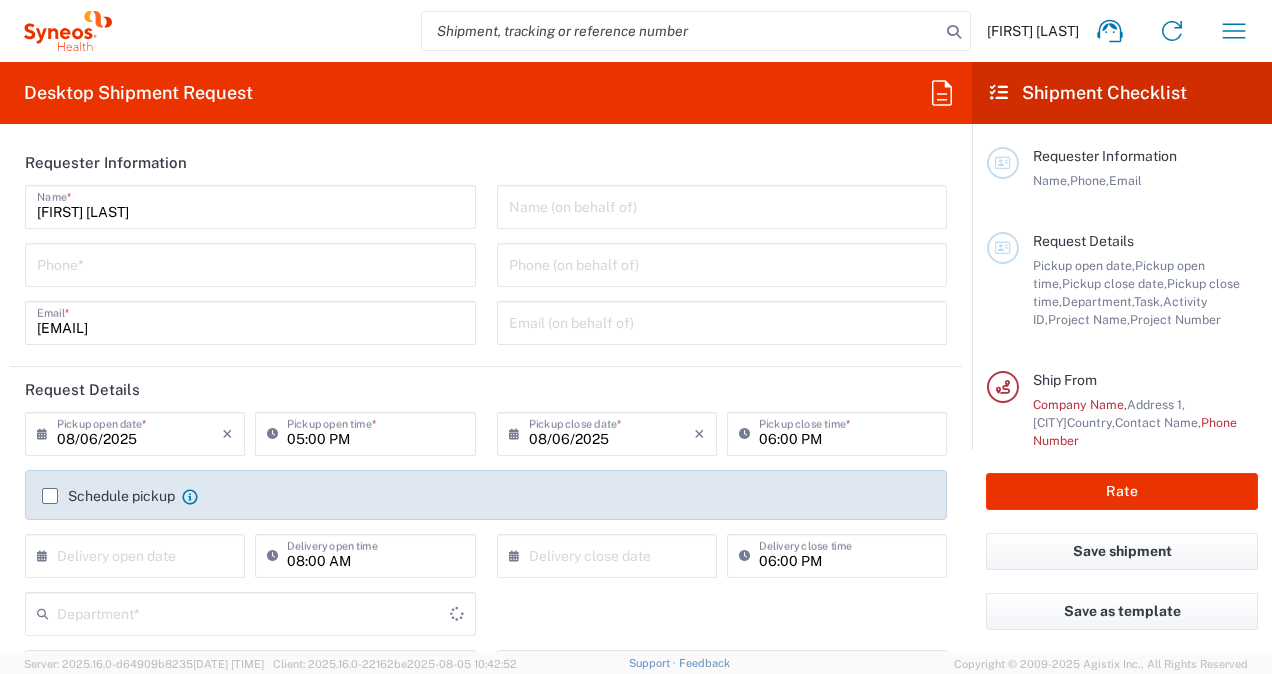 type on "United Kingdom" 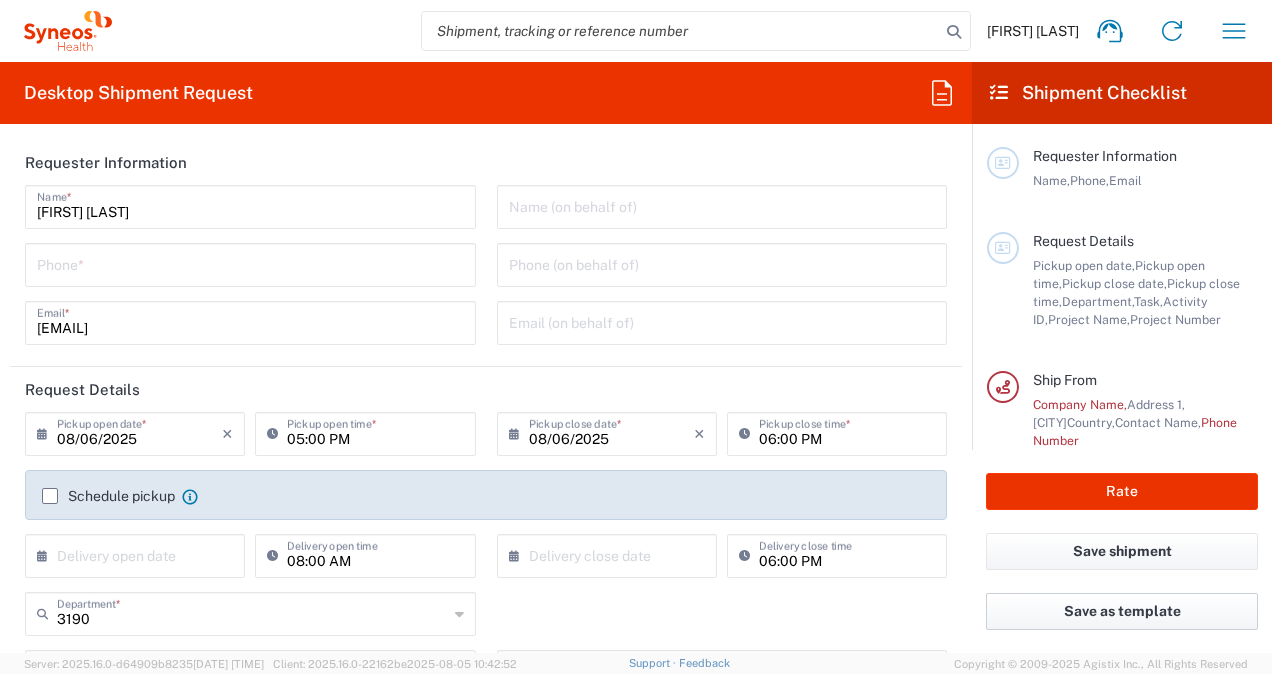type on "Illingworth Research Group Ltd-Macclesfield UK" 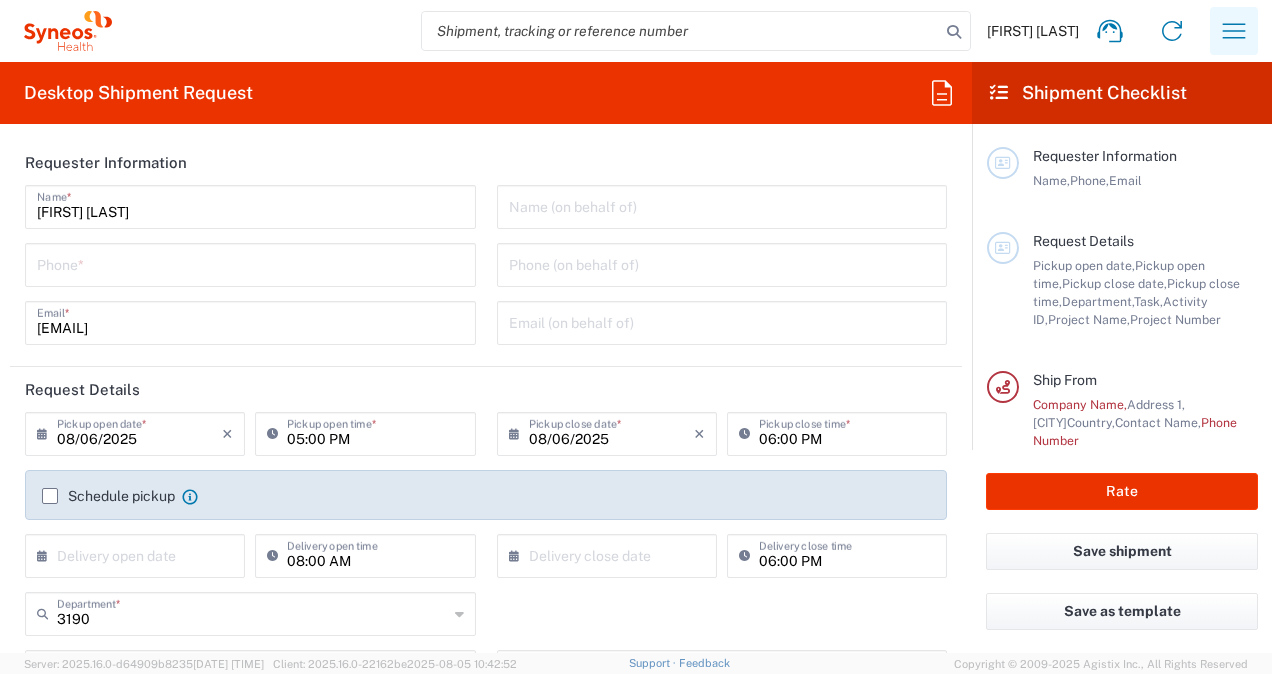 click 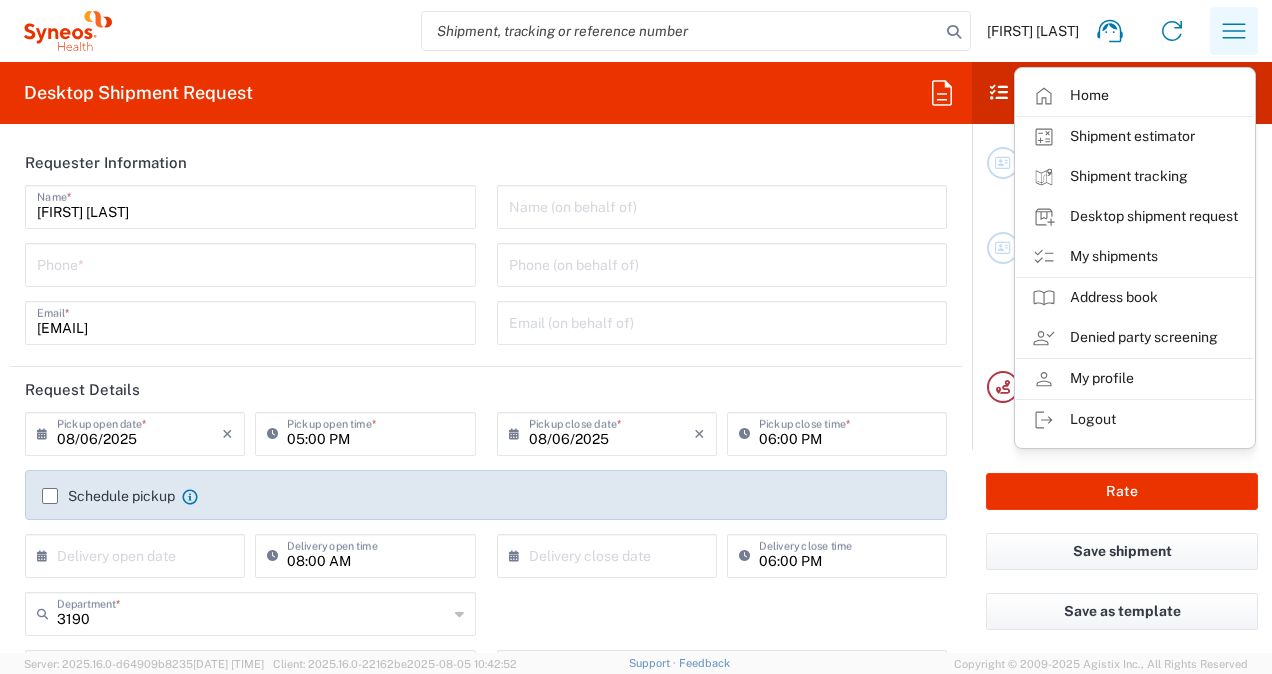 click 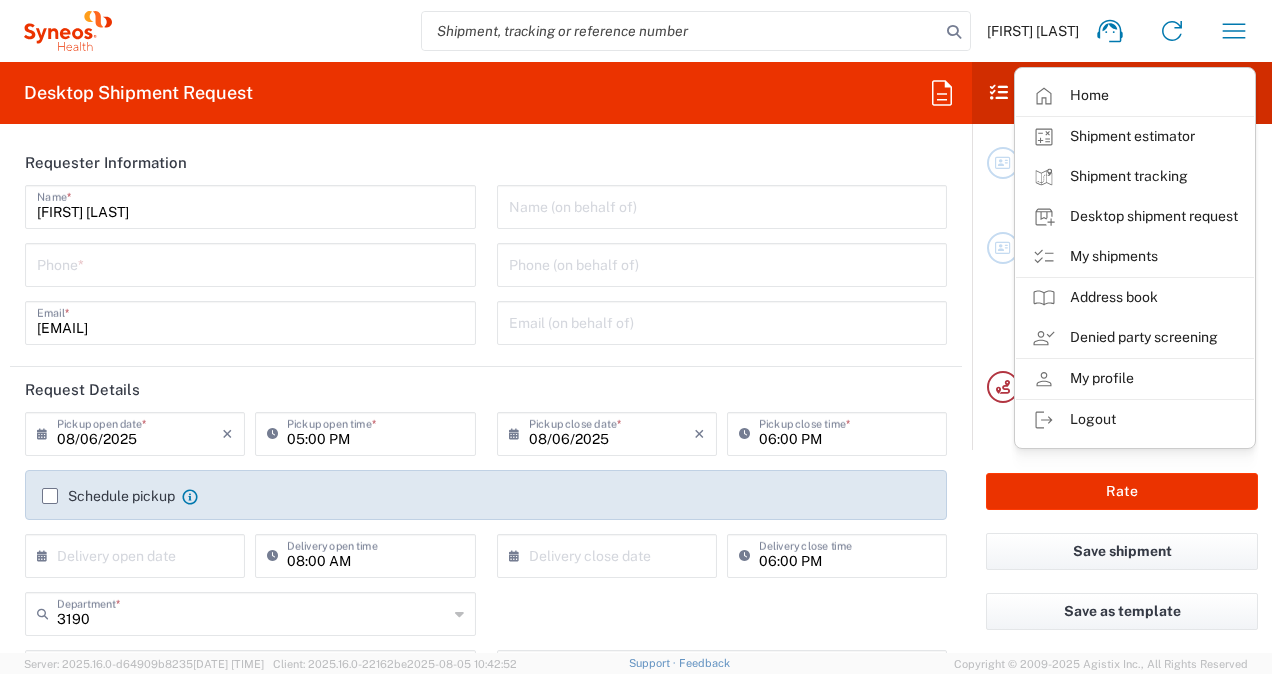 click on "Desktop Shipment Request" 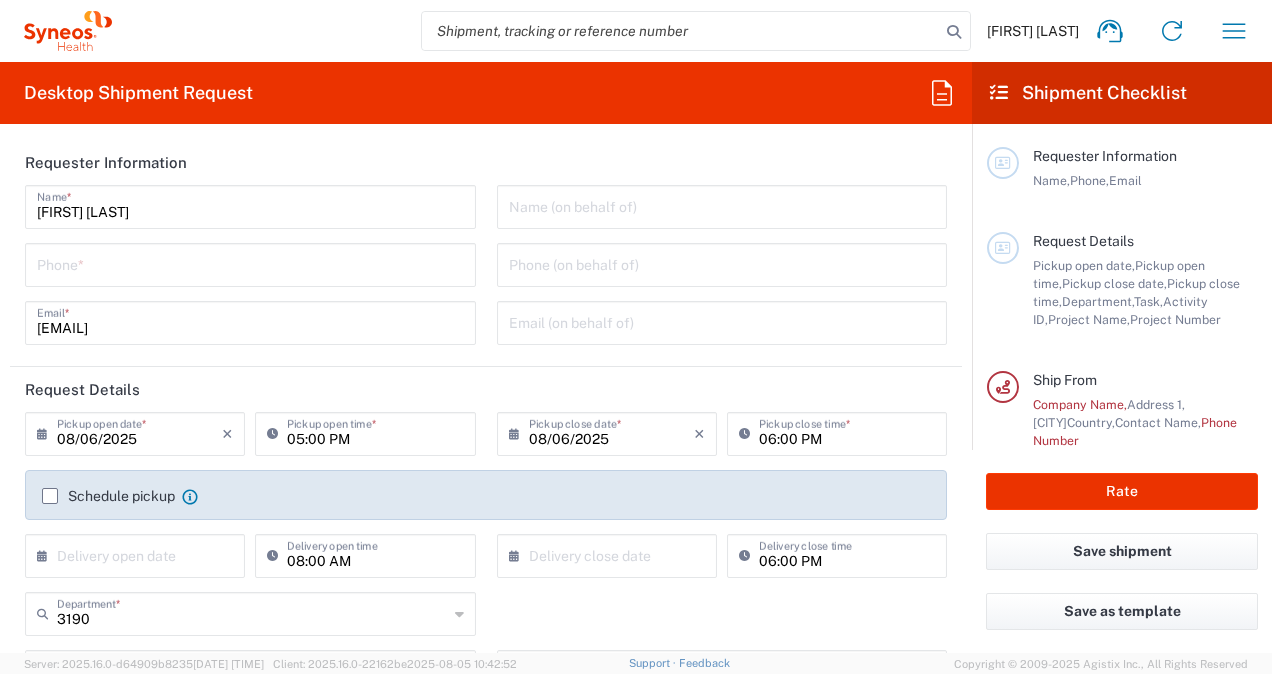 click at bounding box center [722, 205] 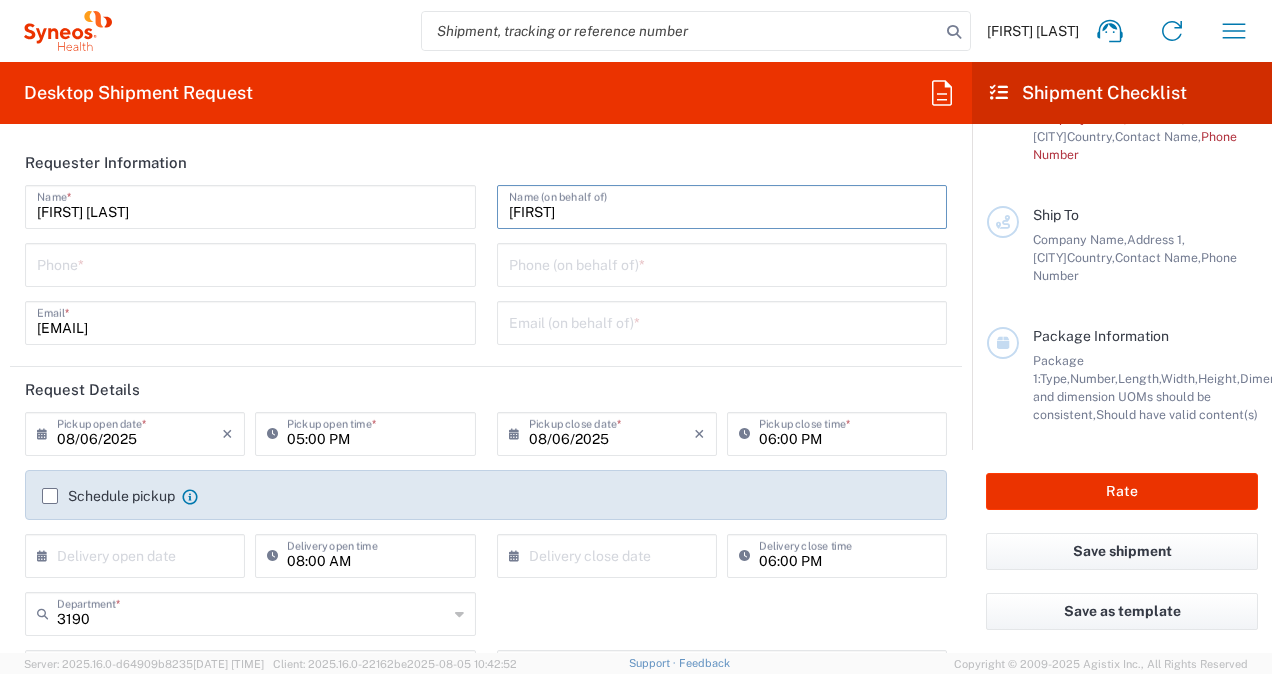 scroll, scrollTop: 336, scrollLeft: 0, axis: vertical 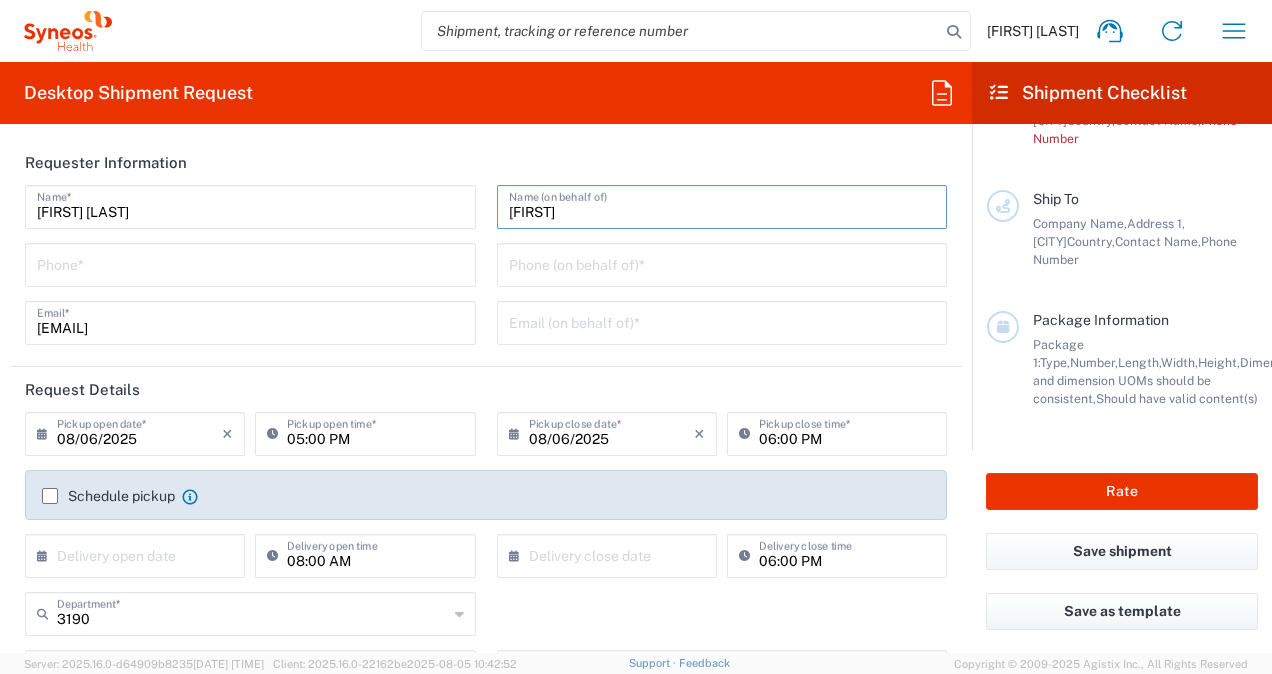 type on "[FIRST]" 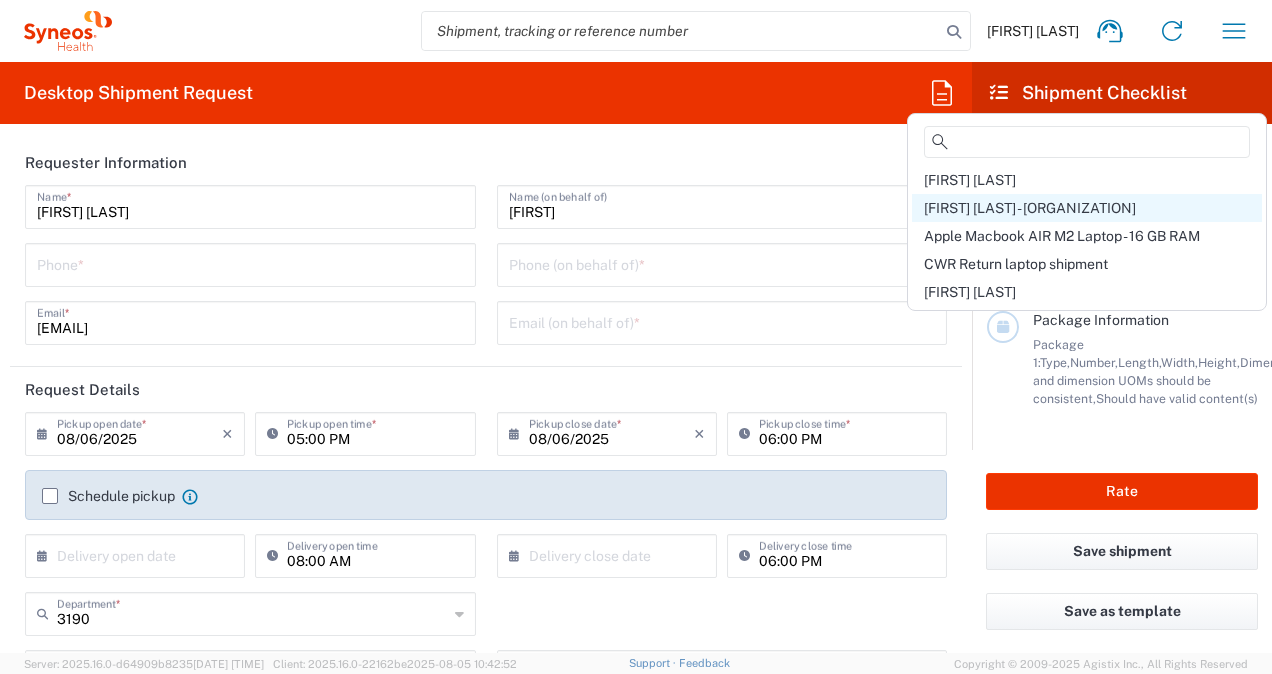 click on "[FIRST] [LAST] - [ORGANIZATION]" 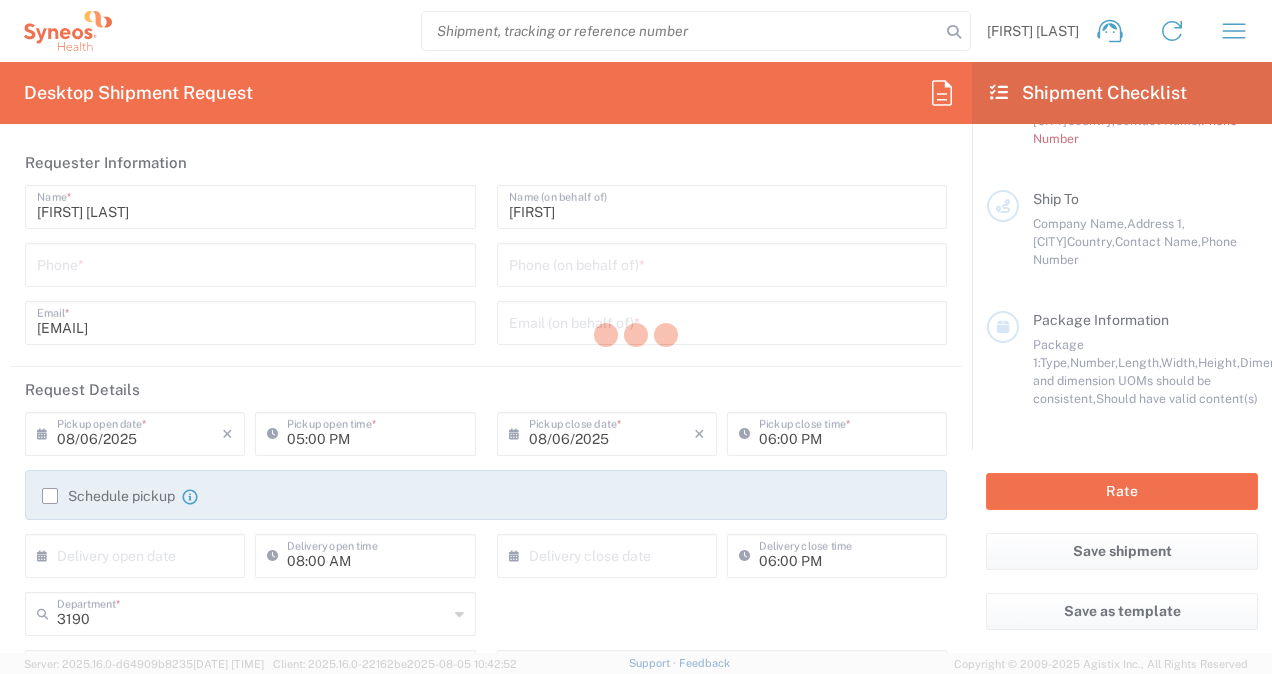 type on "[PHONE]" 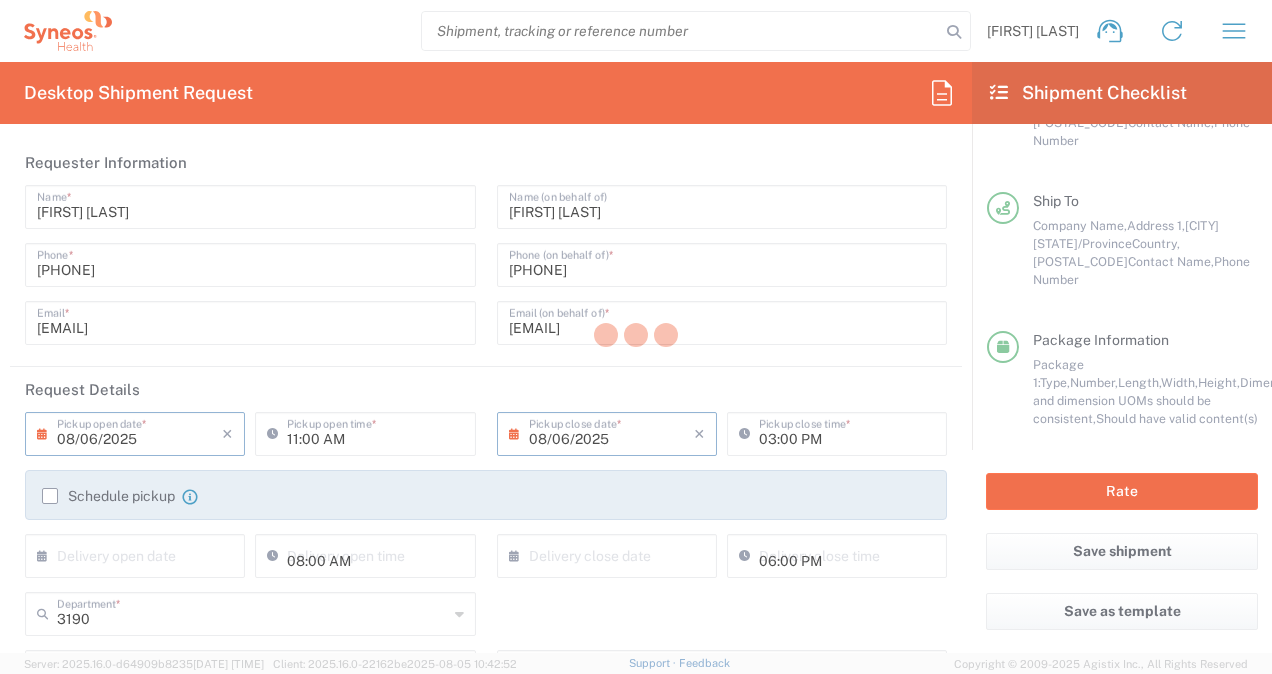 type on "North Carolina" 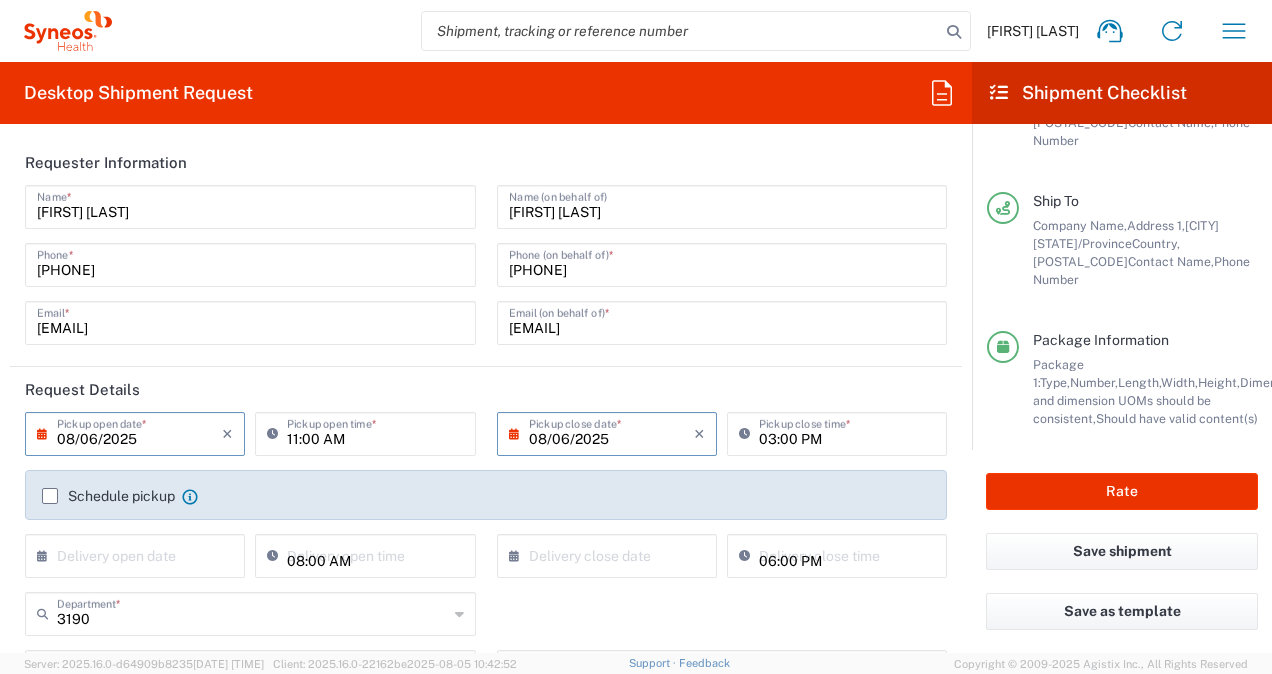 type on "California" 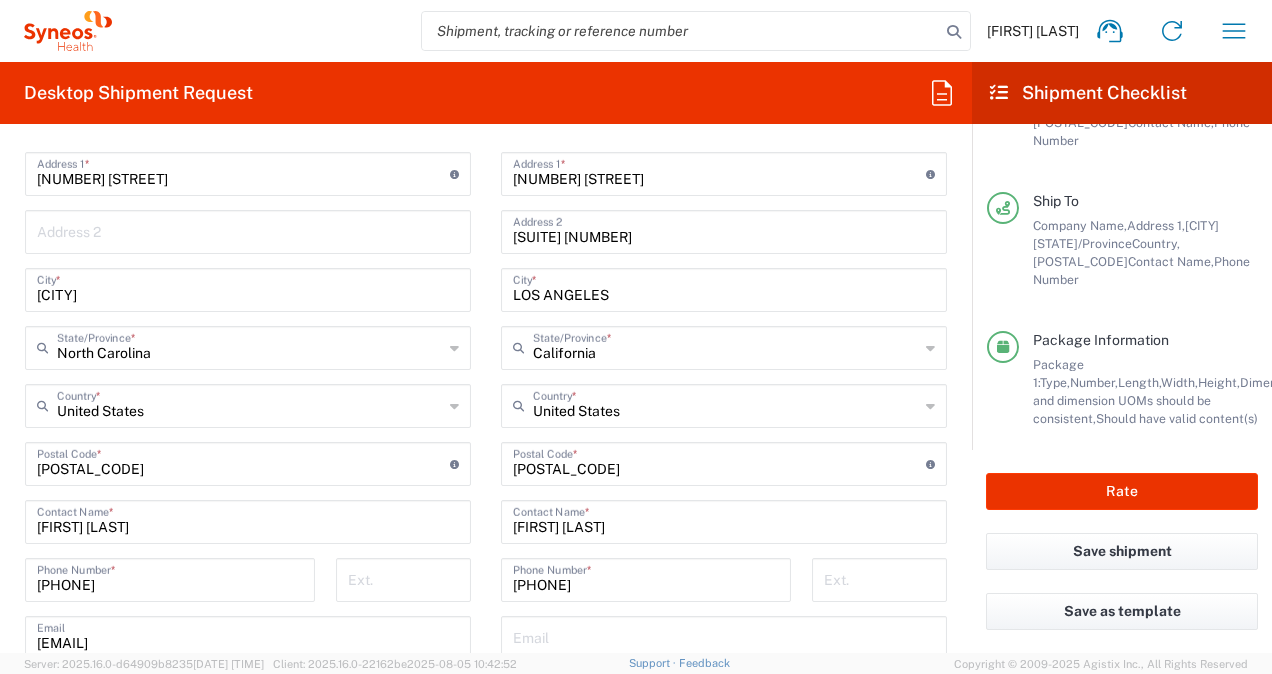 scroll, scrollTop: 937, scrollLeft: 0, axis: vertical 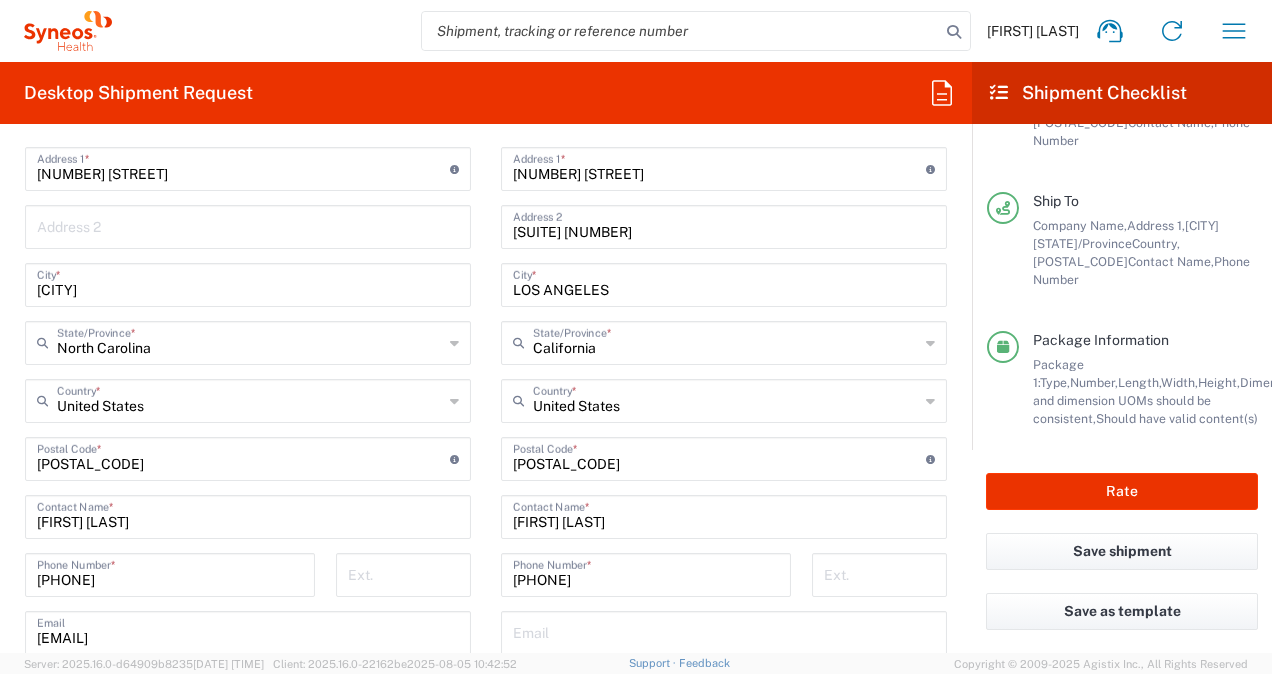 click 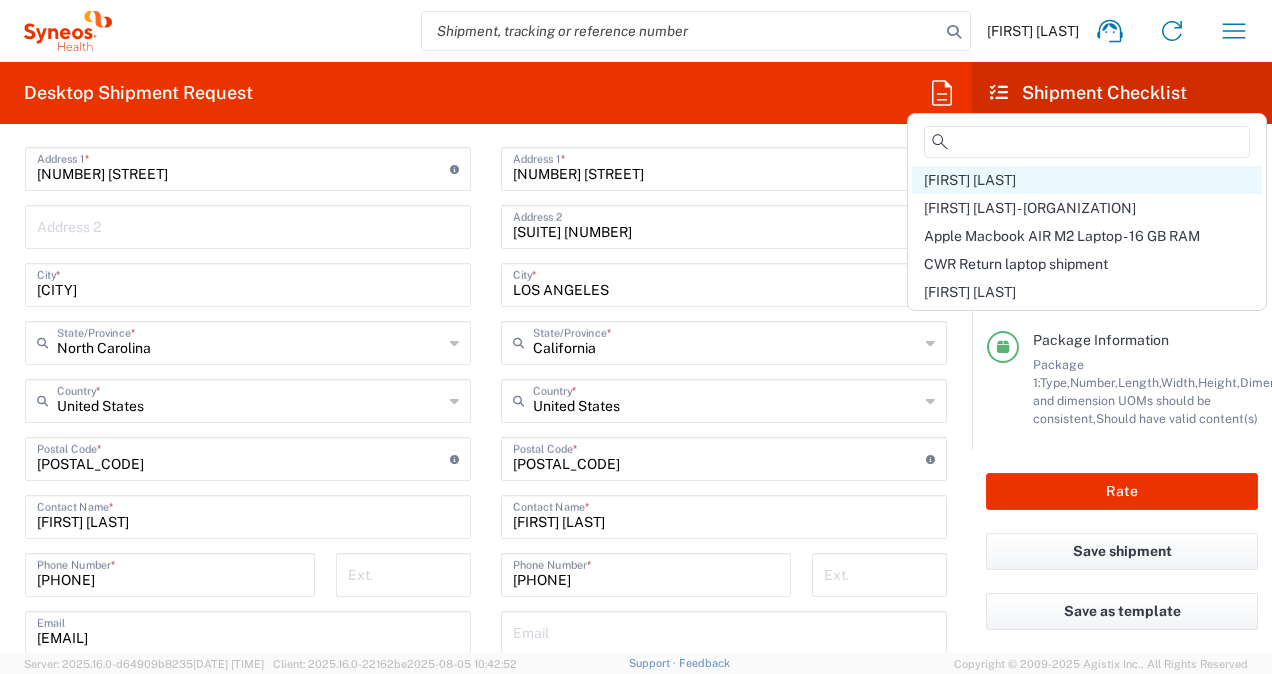 click on "[FIRST] [LAST]" 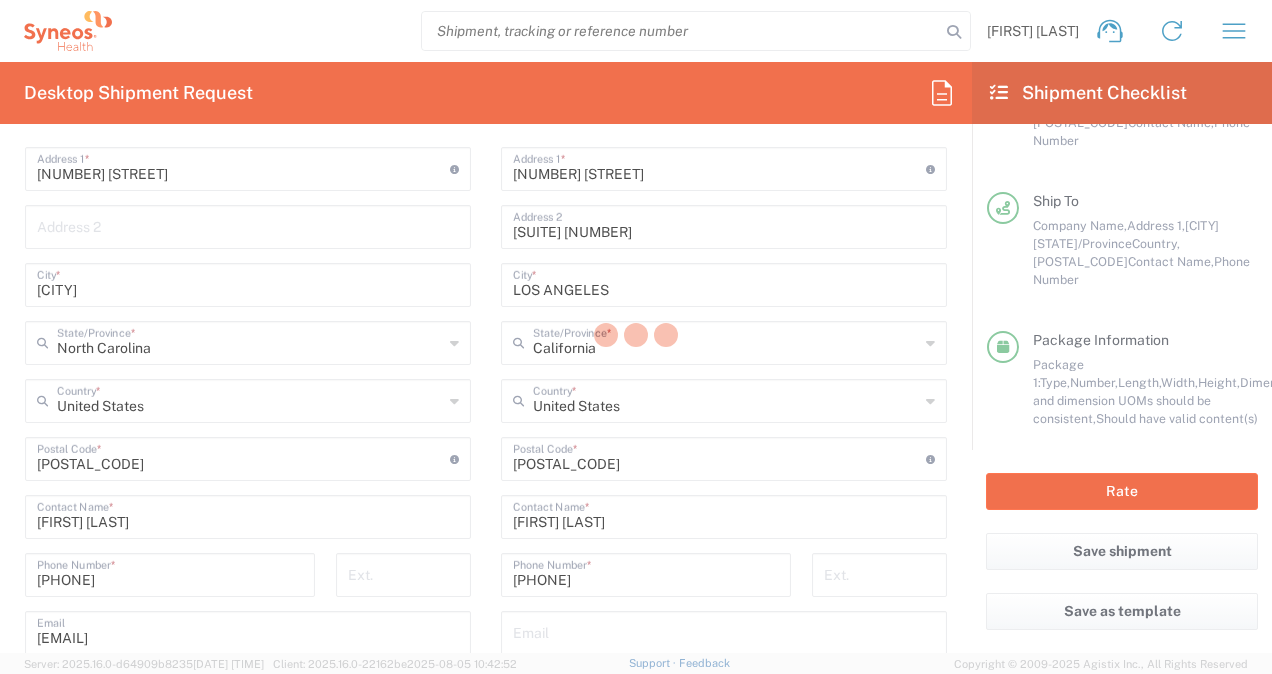 type on "[PHONE]" 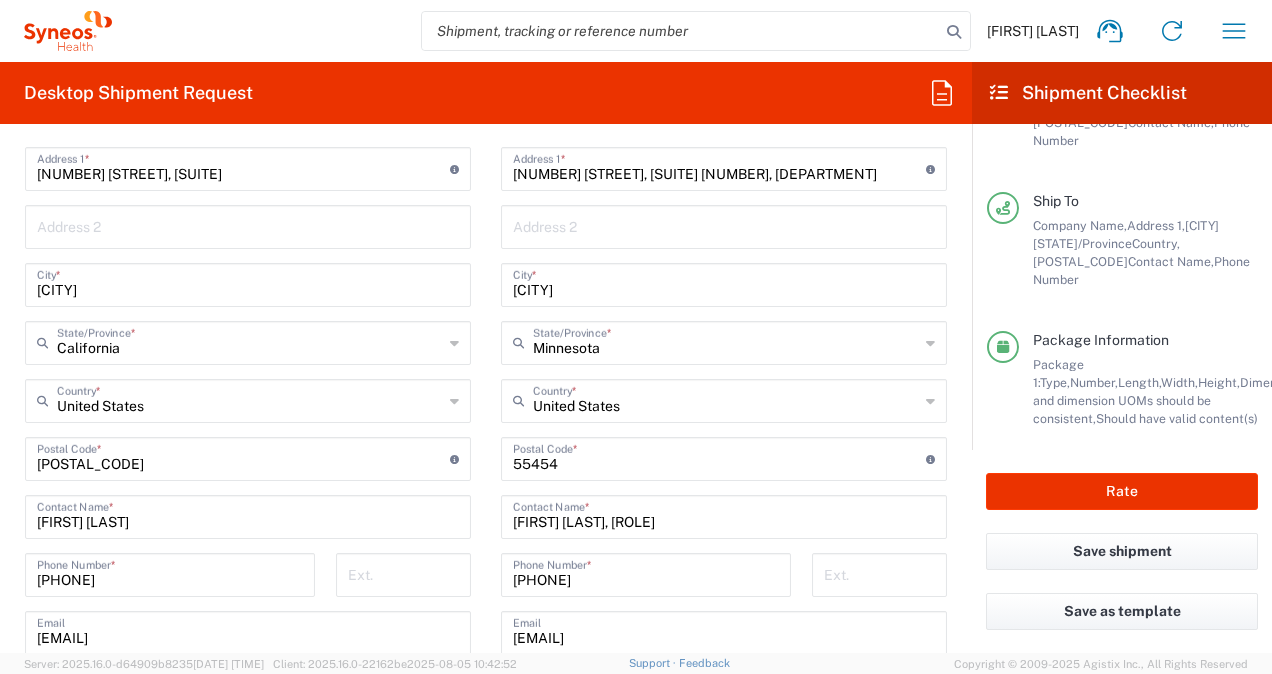 type on "802-PRA-007" 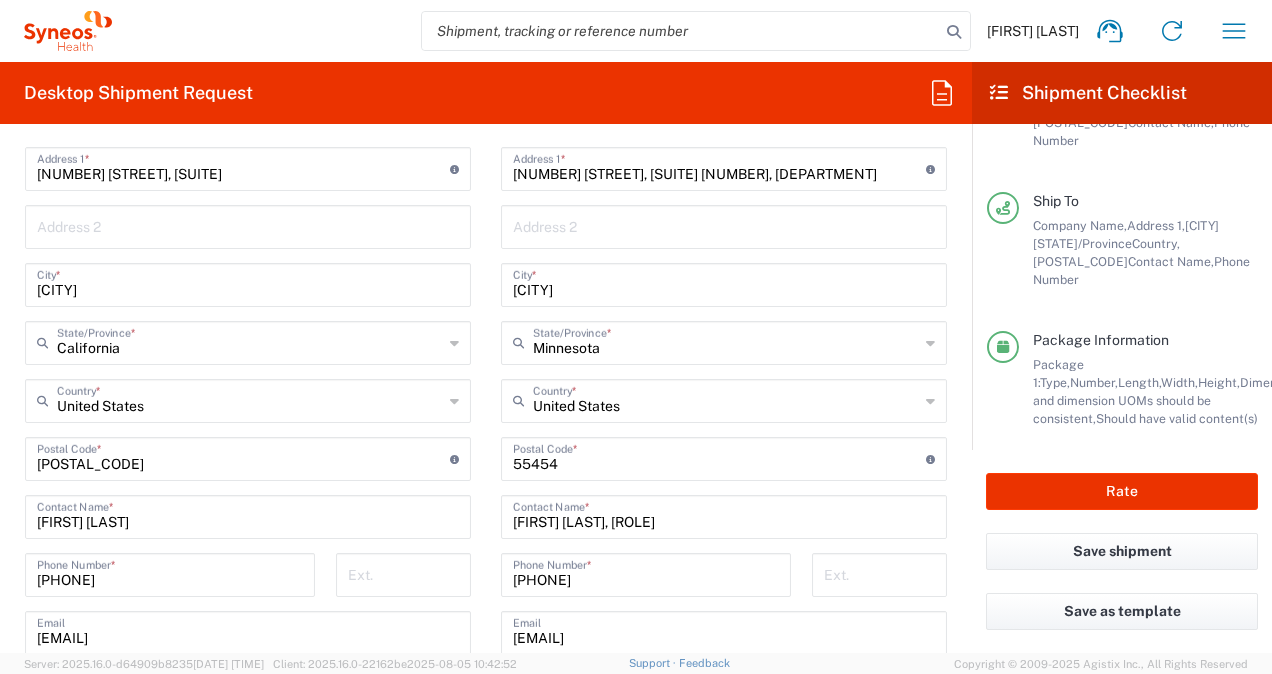 type on "[ACCOUNT_NUMBER]" 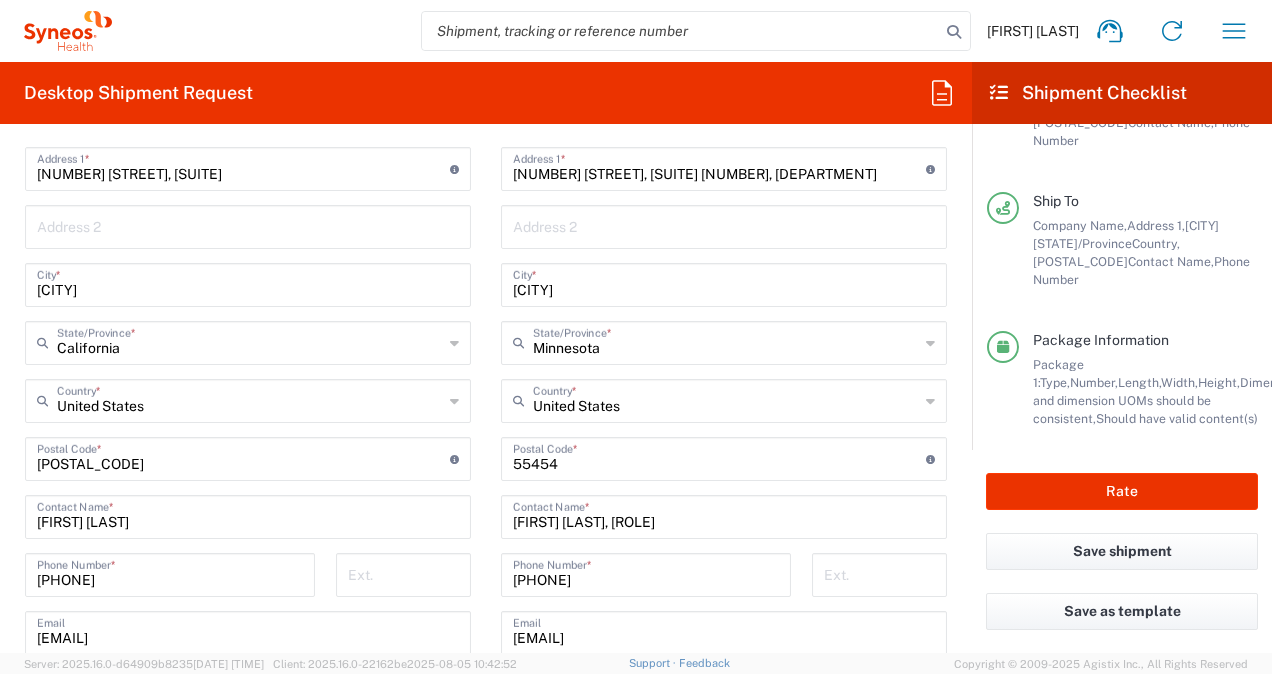 type on "Envelope" 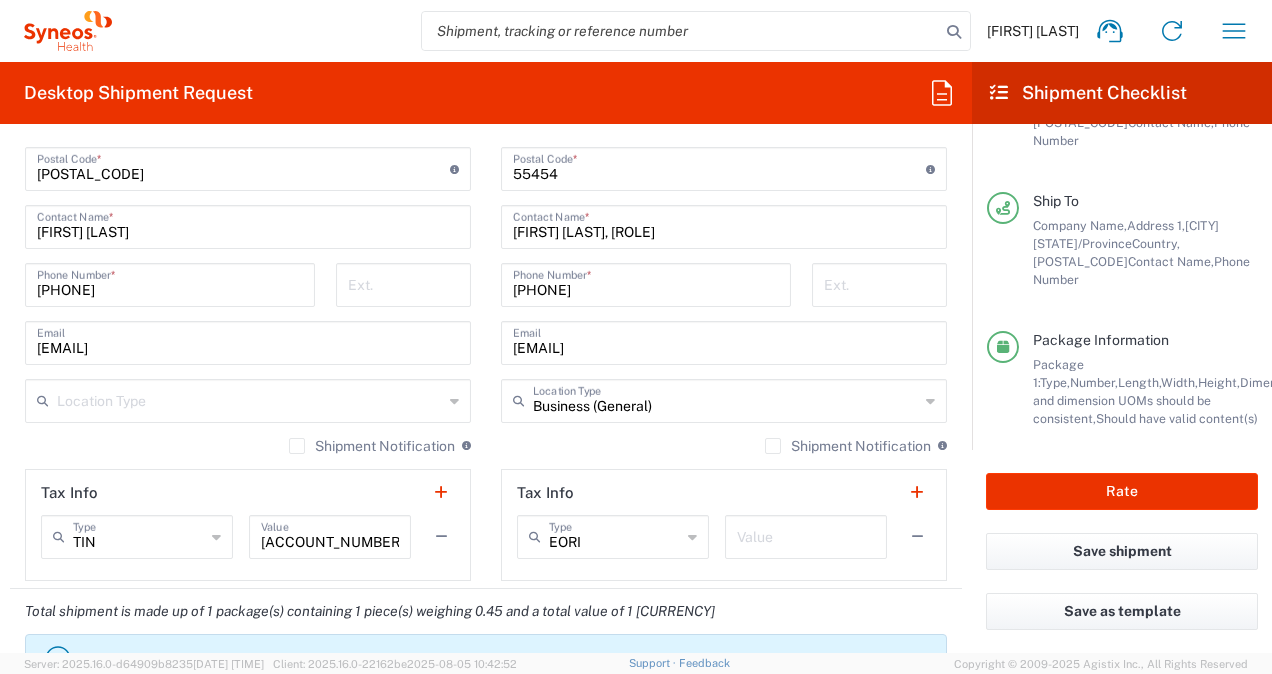 scroll, scrollTop: 1237, scrollLeft: 0, axis: vertical 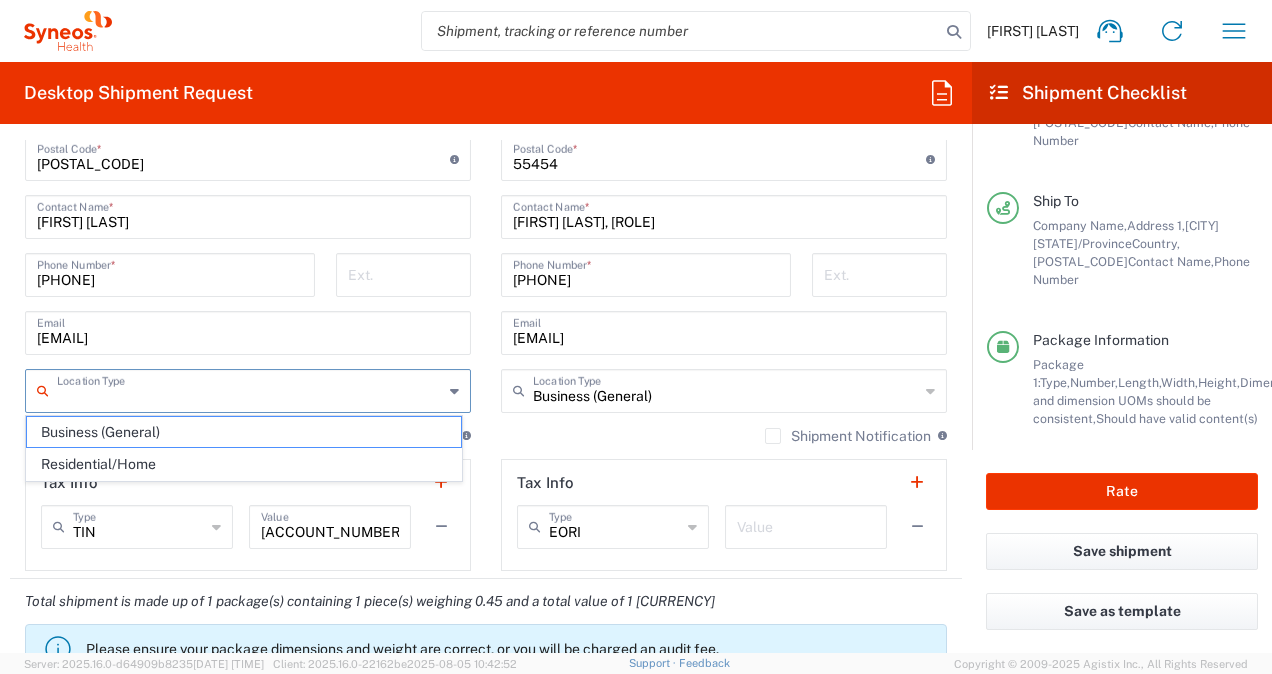 click at bounding box center (250, 389) 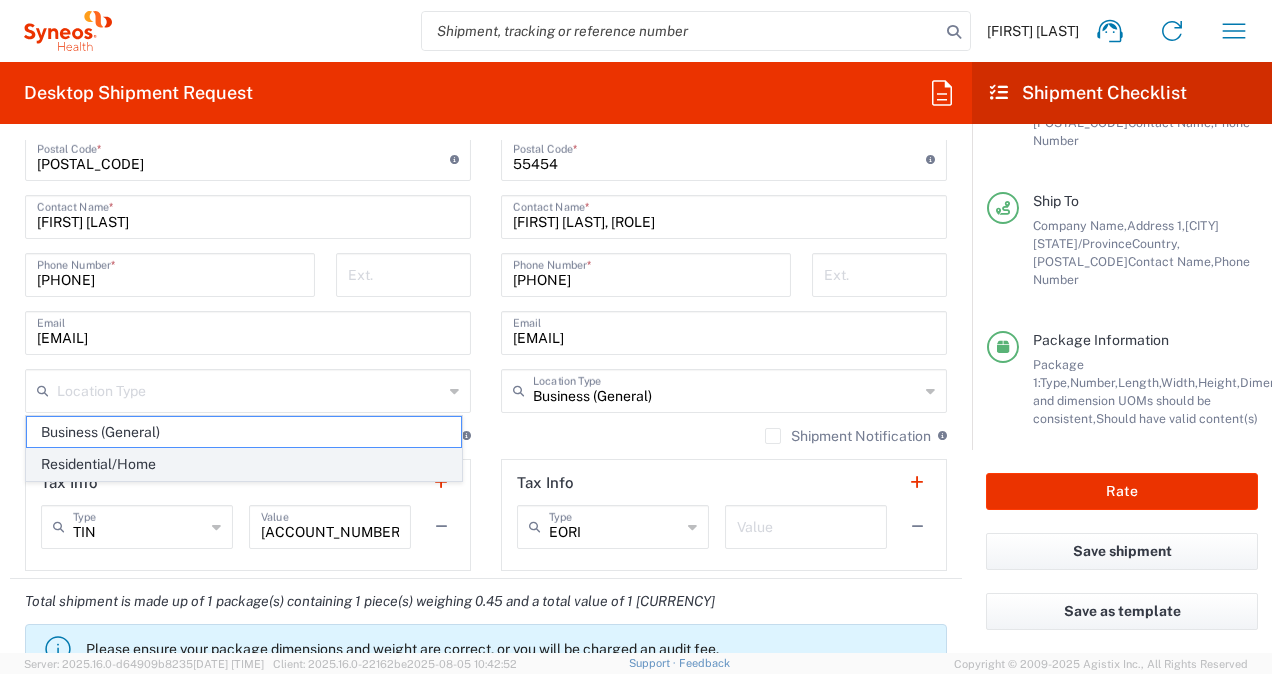 click on "Residential/Home" 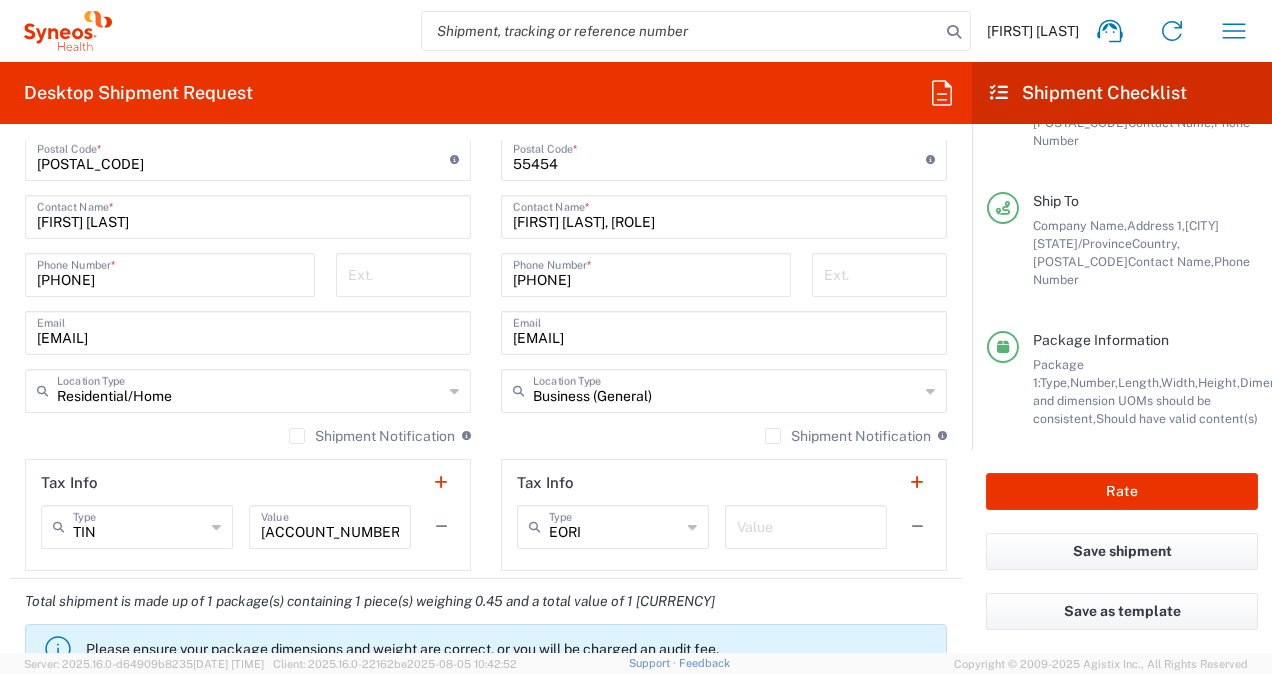 click on "Shipment Notification  If checked, a shipment notification email will be sent to the email address above when shipment is booked with carrier" 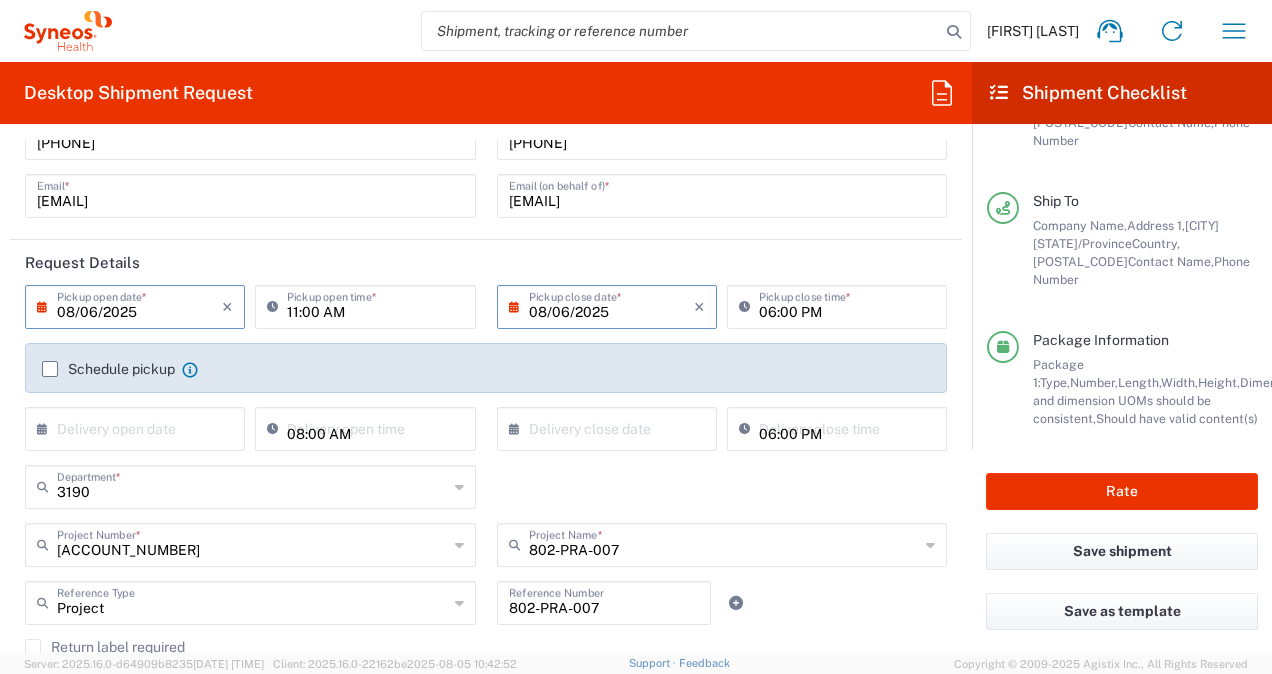 scroll, scrollTop: 126, scrollLeft: 0, axis: vertical 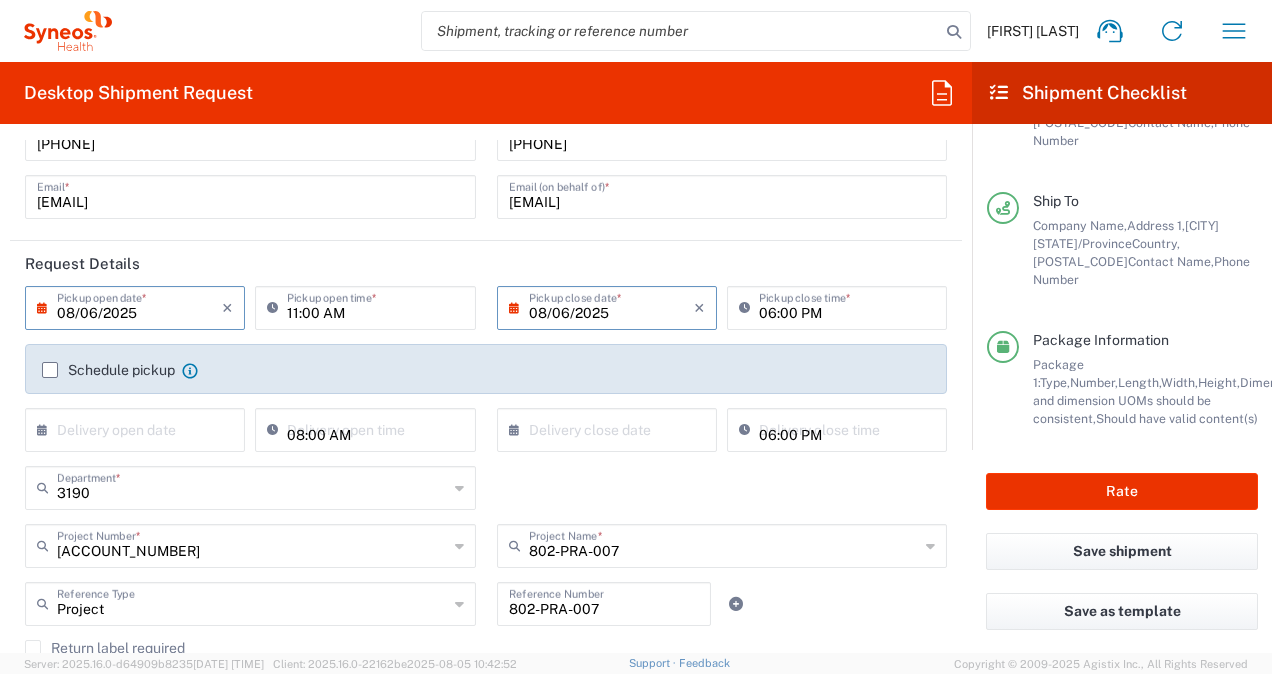 click on "08/06/2025" at bounding box center (611, 306) 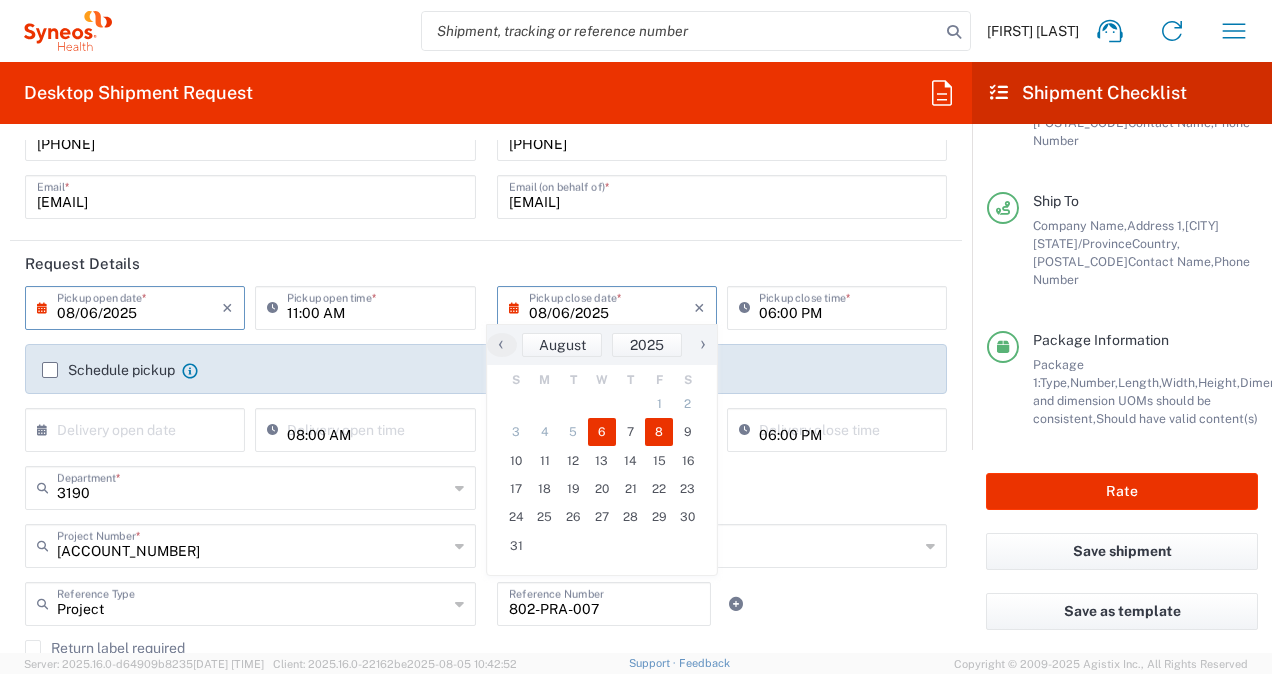 click on "8" 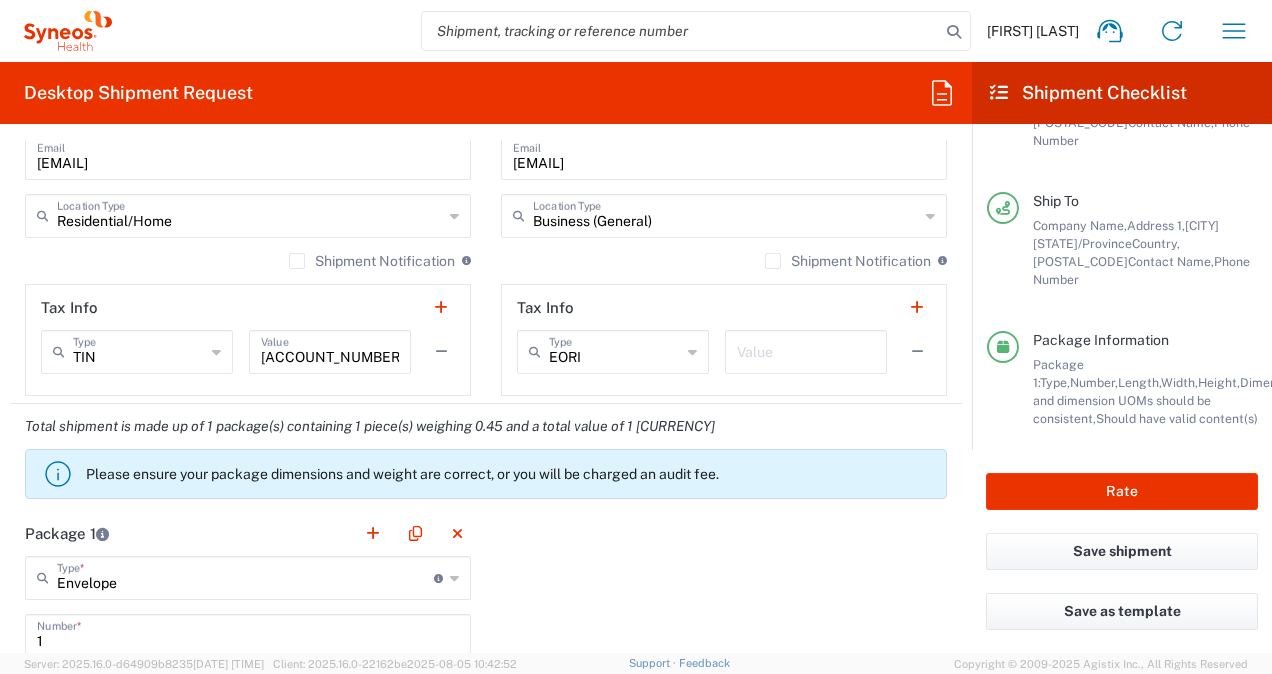scroll, scrollTop: 1412, scrollLeft: 0, axis: vertical 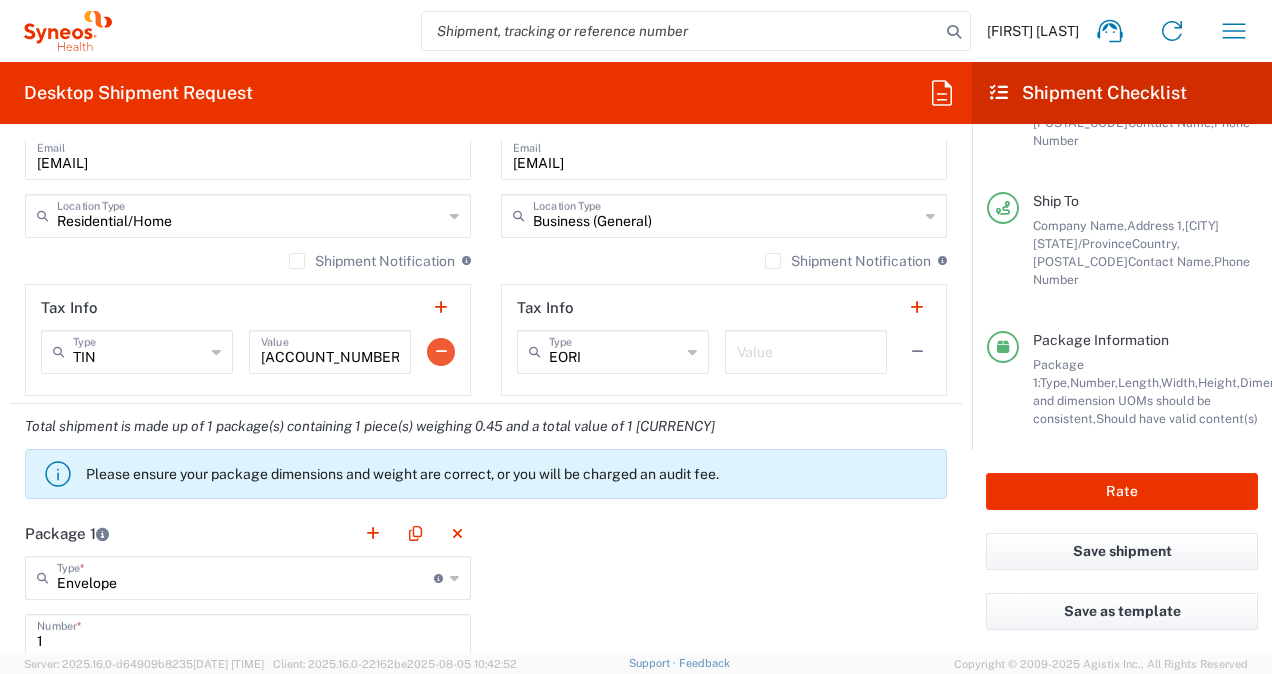 click 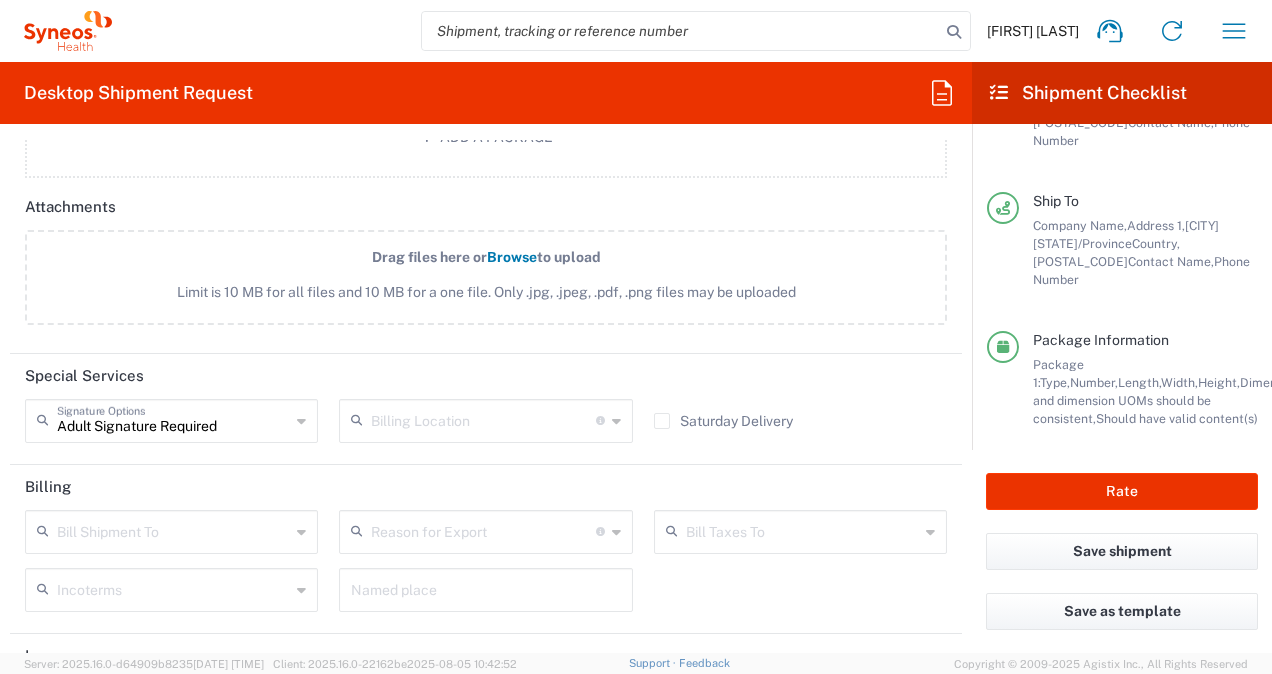 scroll, scrollTop: 2508, scrollLeft: 0, axis: vertical 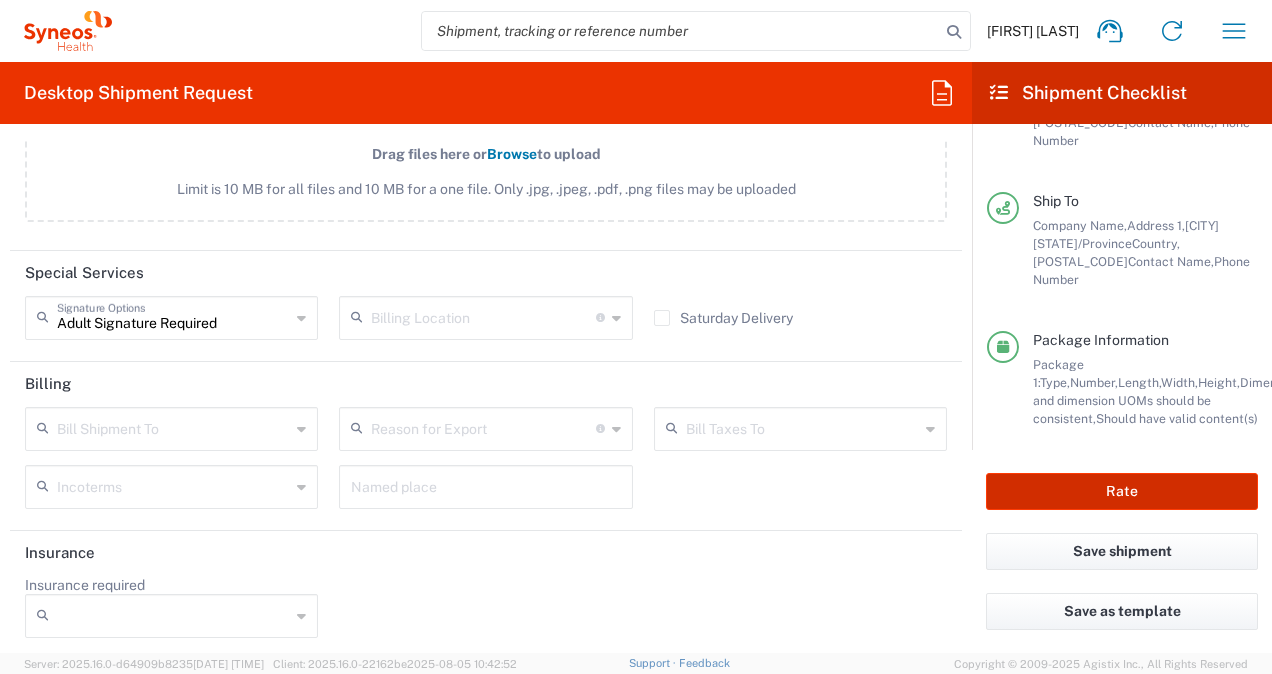 click on "Rate" 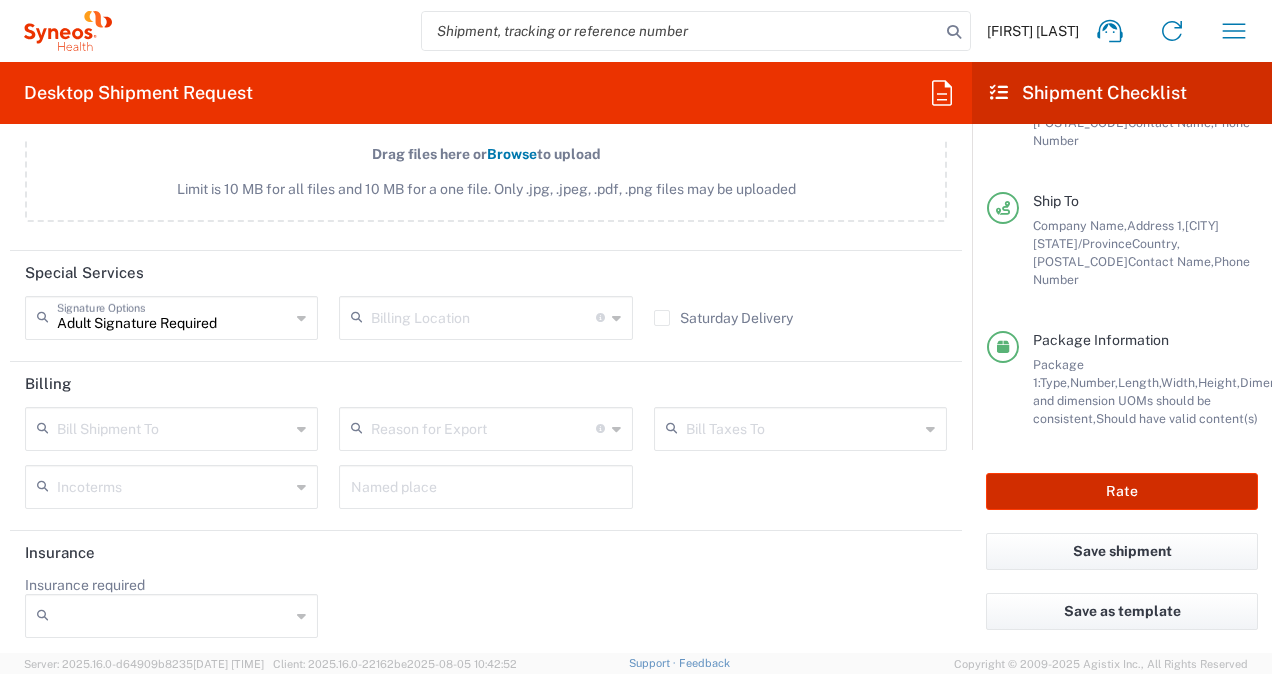 click on "Rate" 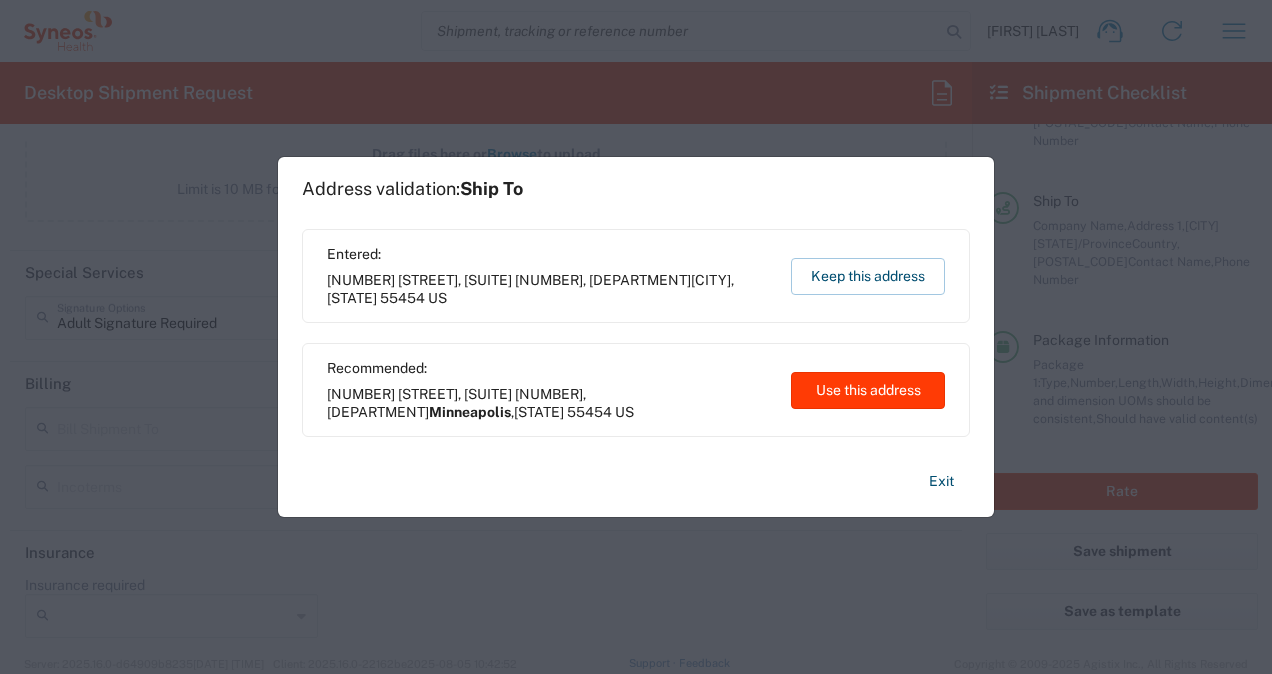 click on "Use this address" 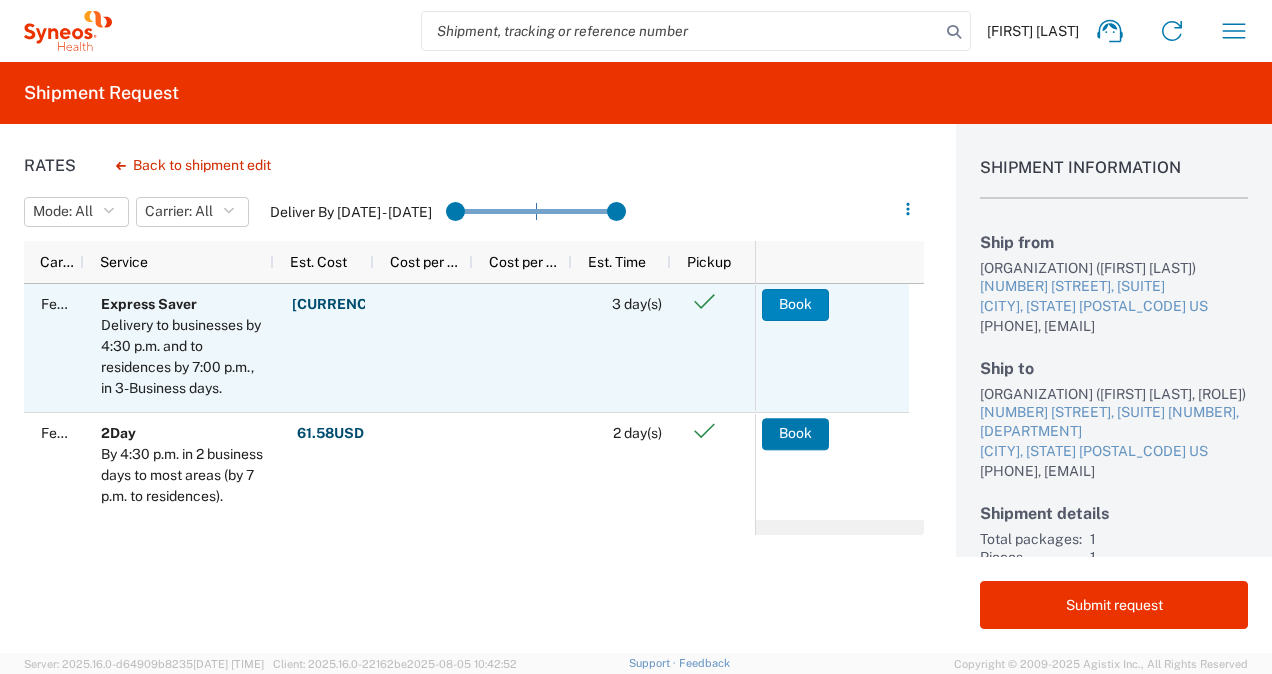 click on "Book" 